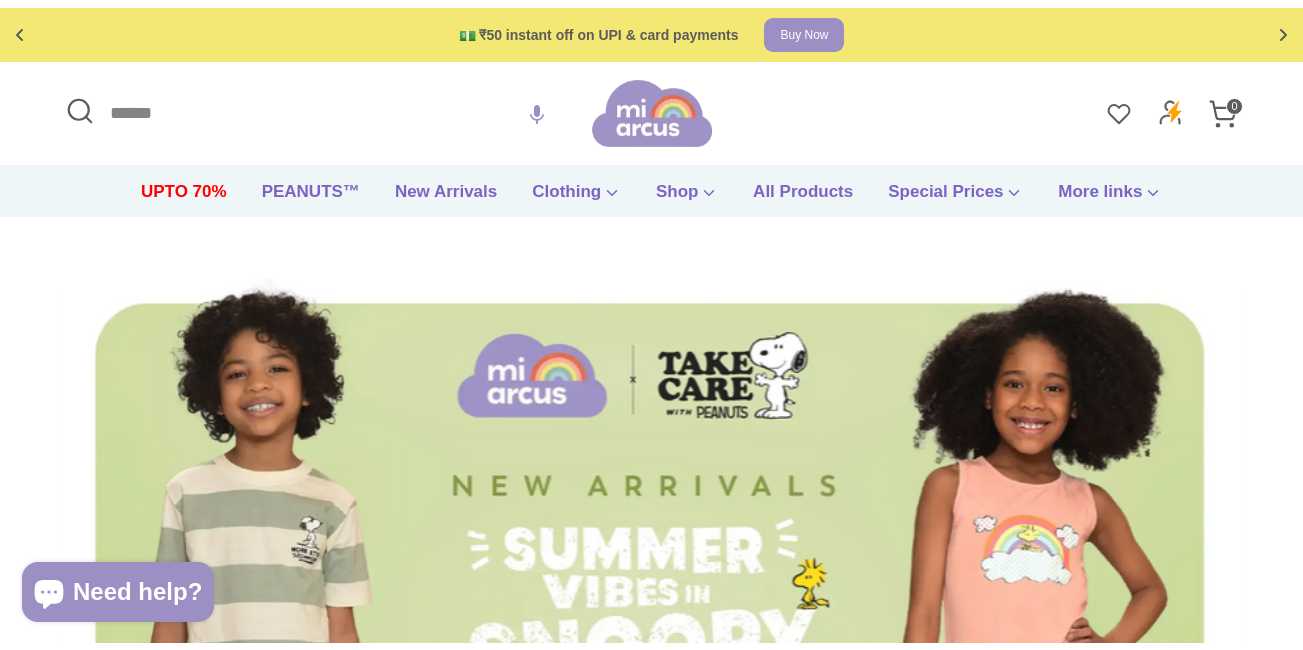 scroll, scrollTop: 0, scrollLeft: 0, axis: both 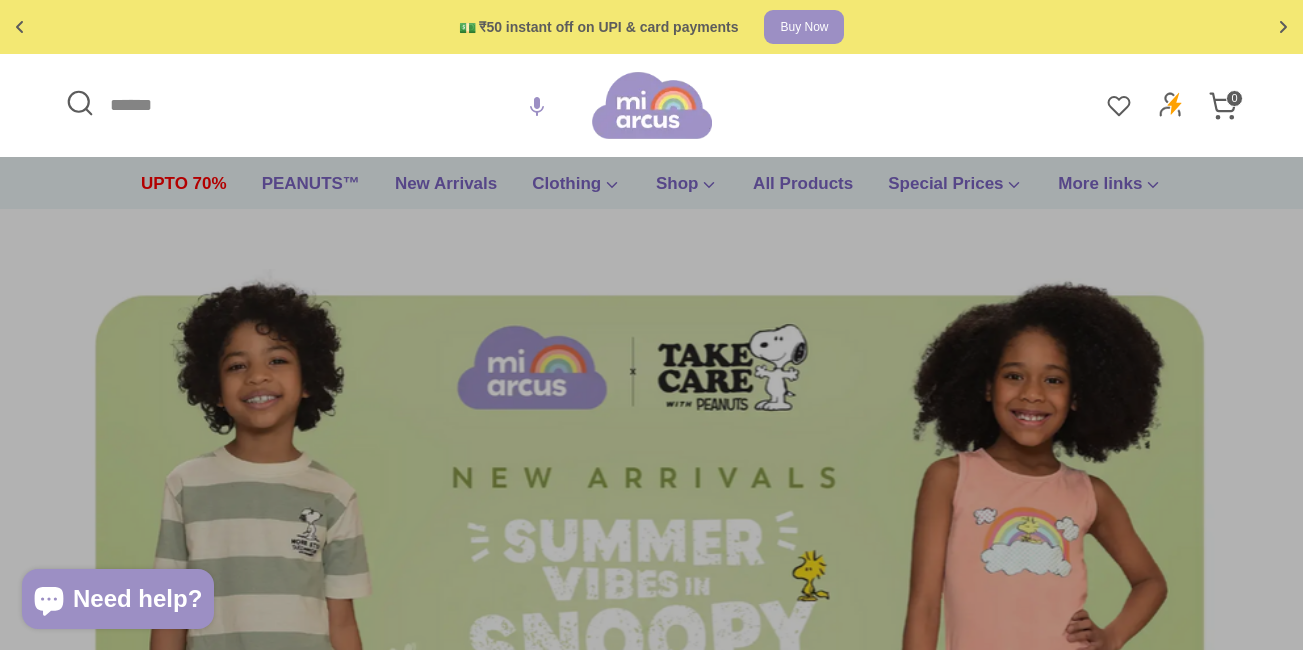 click on "Search" at bounding box center (326, 105) 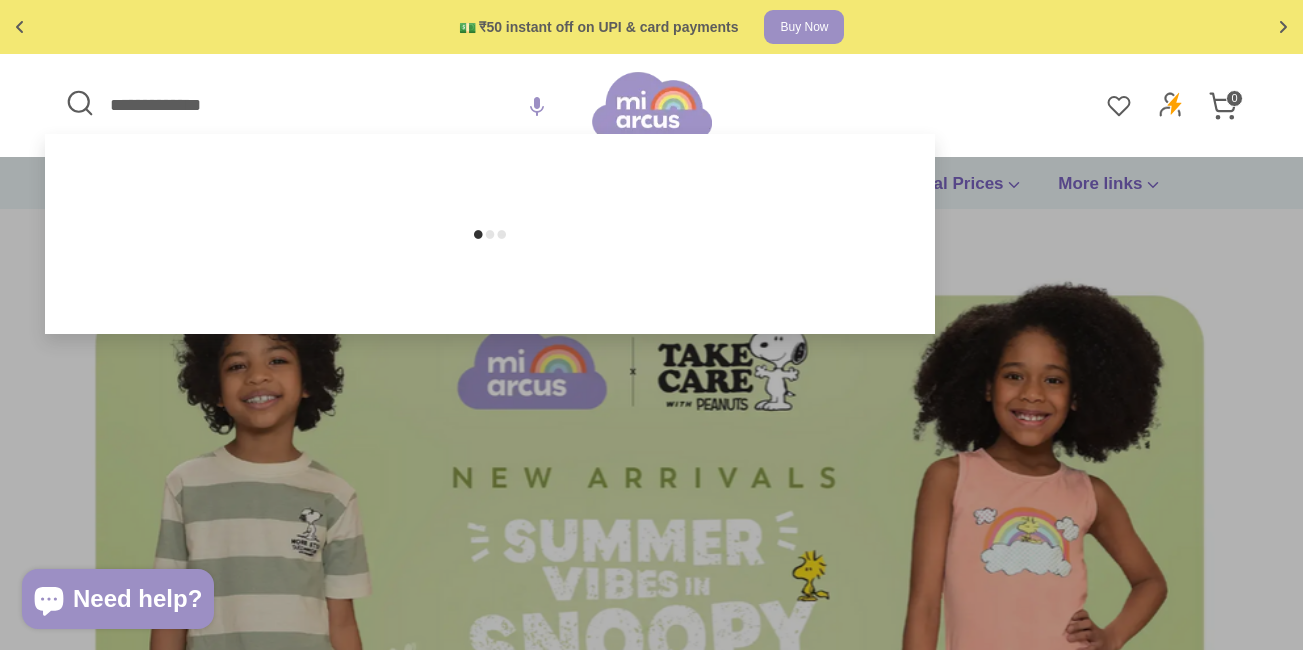 type on "**********" 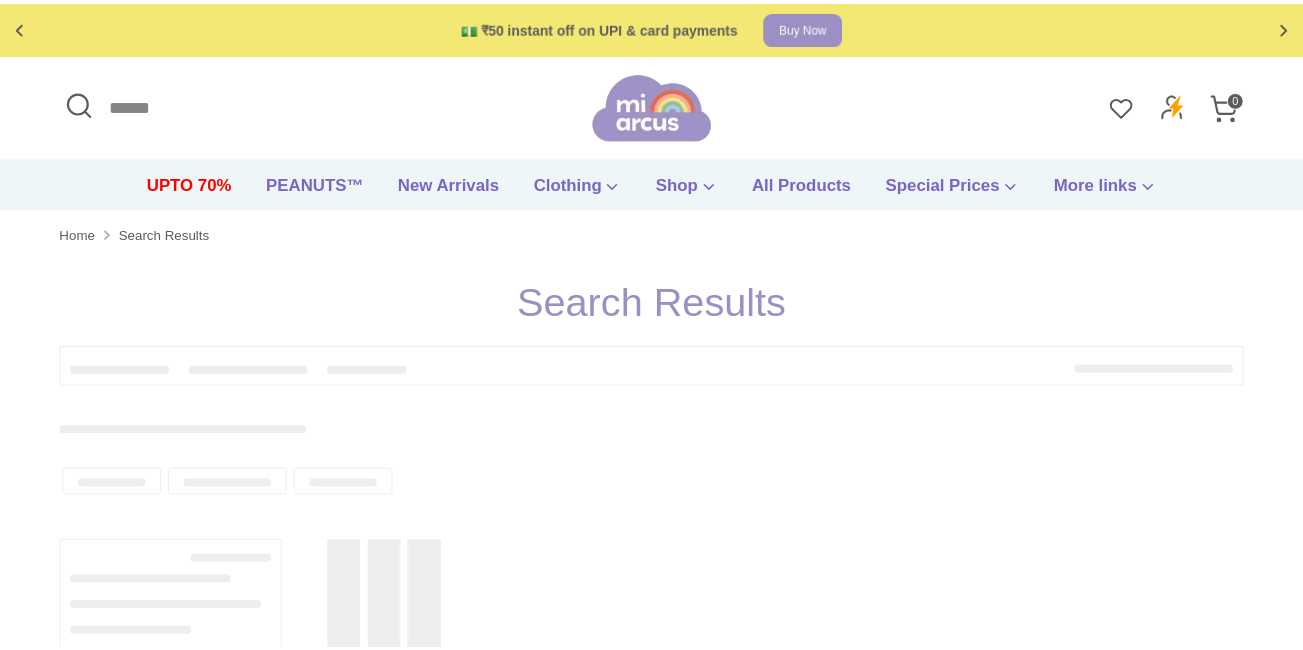 scroll, scrollTop: 0, scrollLeft: 0, axis: both 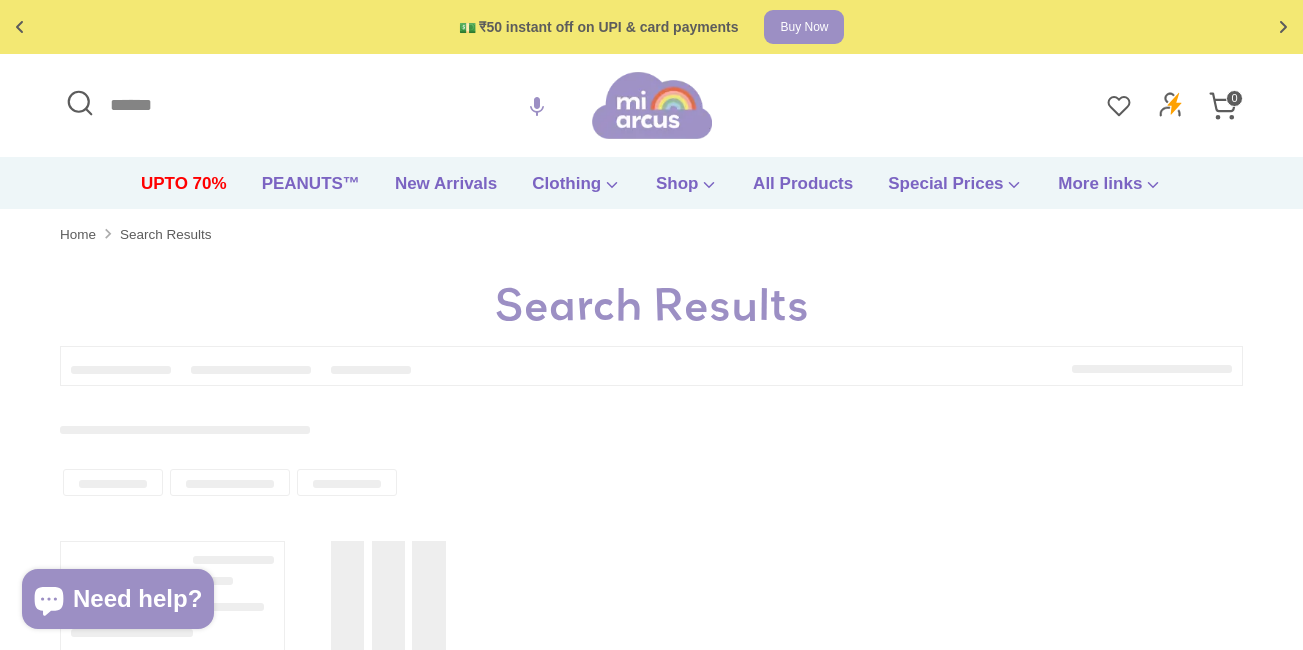 type on "**********" 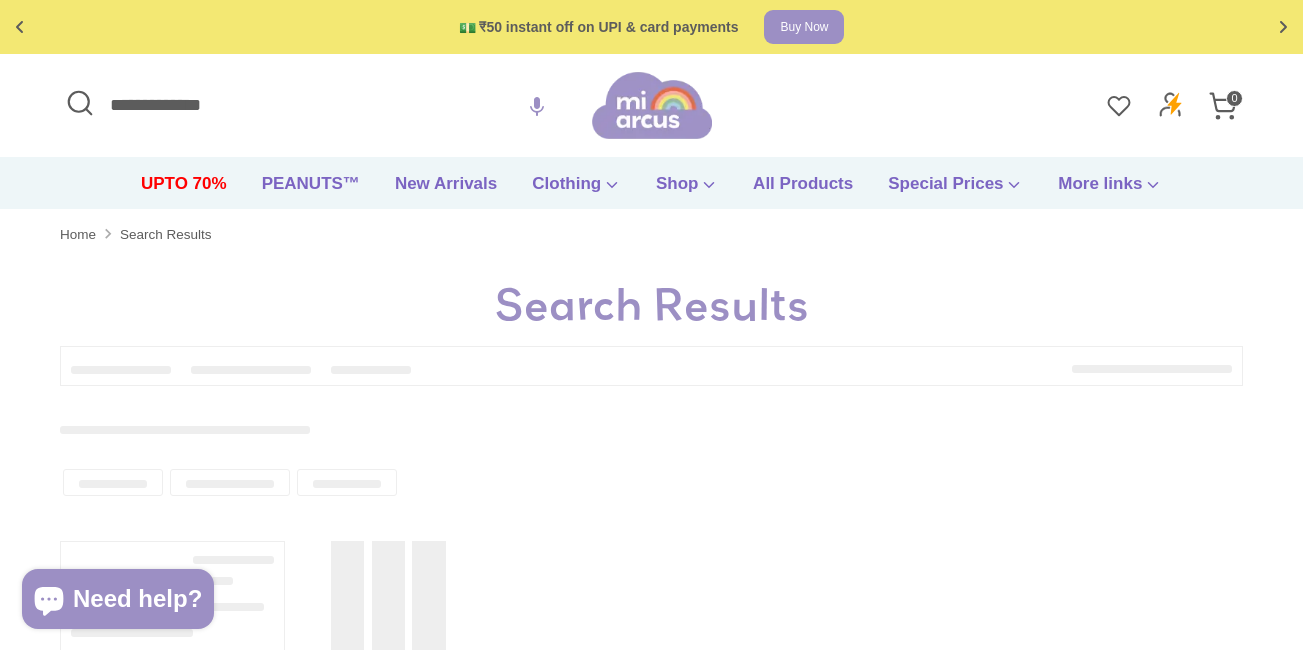 type on "**********" 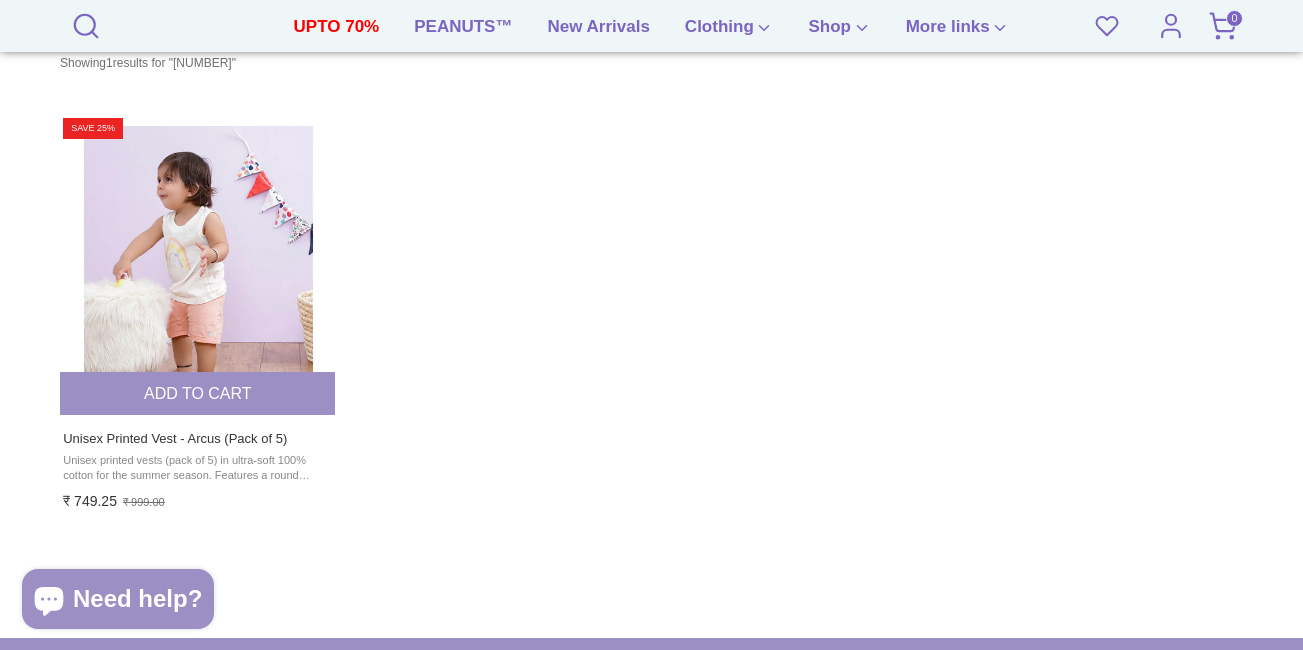 scroll, scrollTop: 0, scrollLeft: 0, axis: both 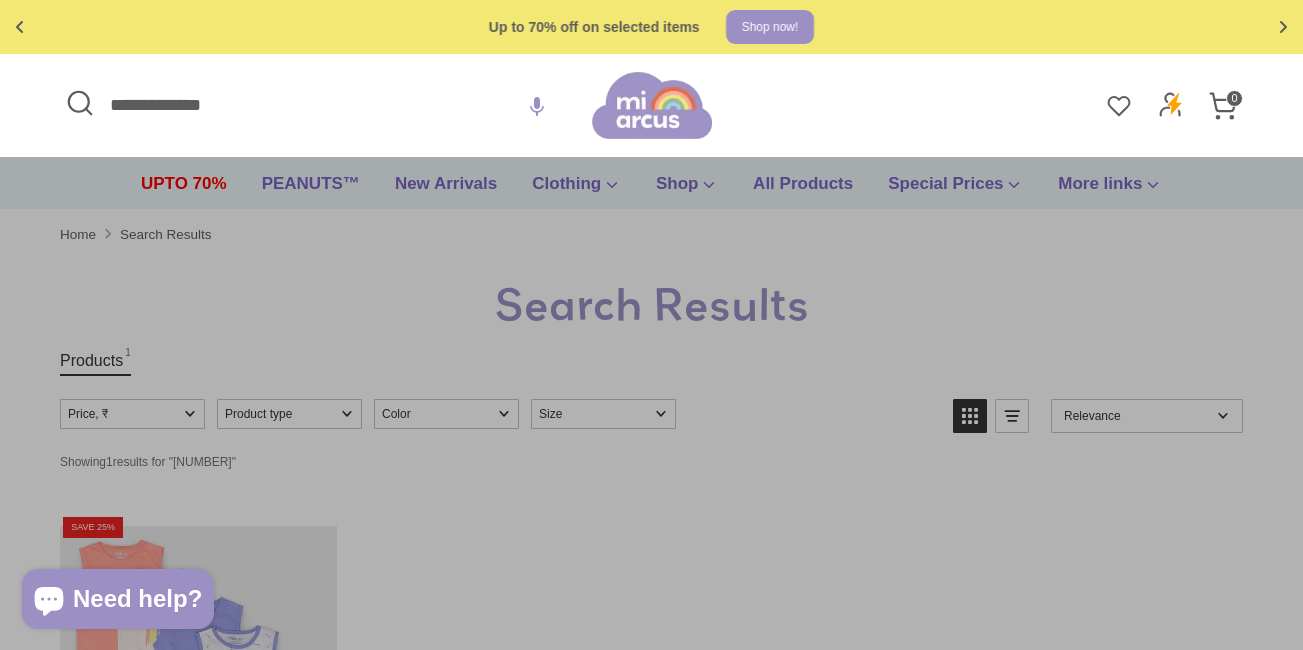drag, startPoint x: 250, startPoint y: 99, endPoint x: 0, endPoint y: 83, distance: 250.51147 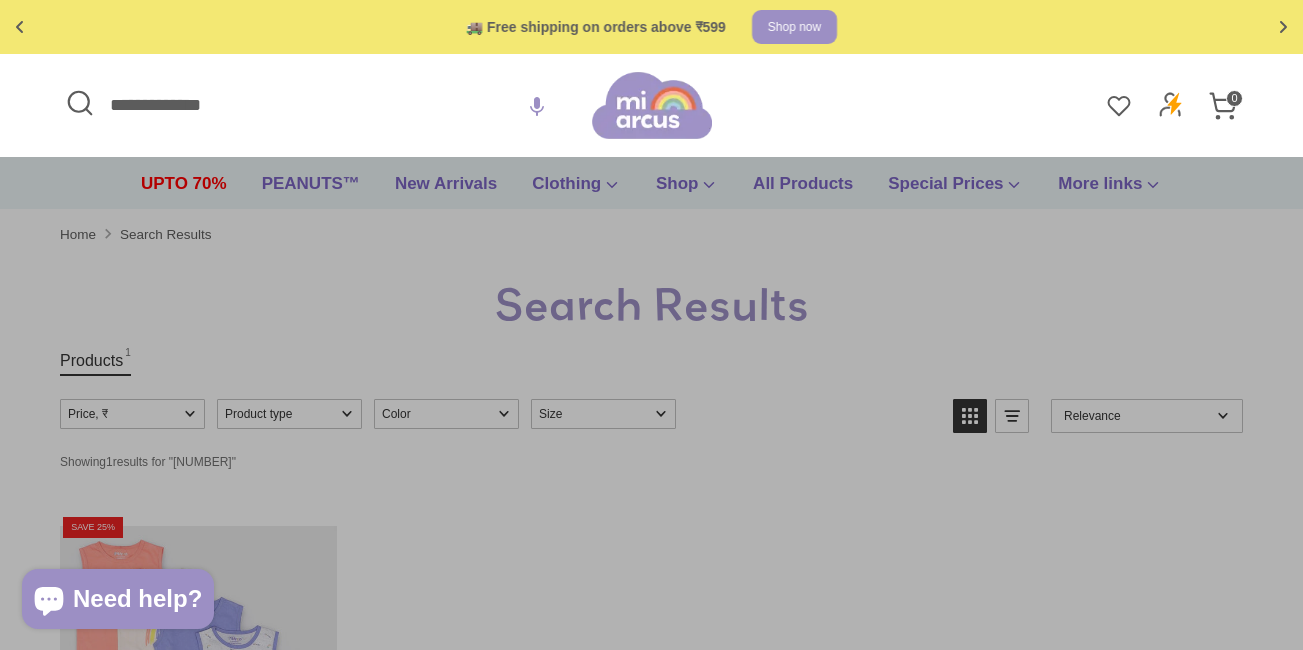 paste 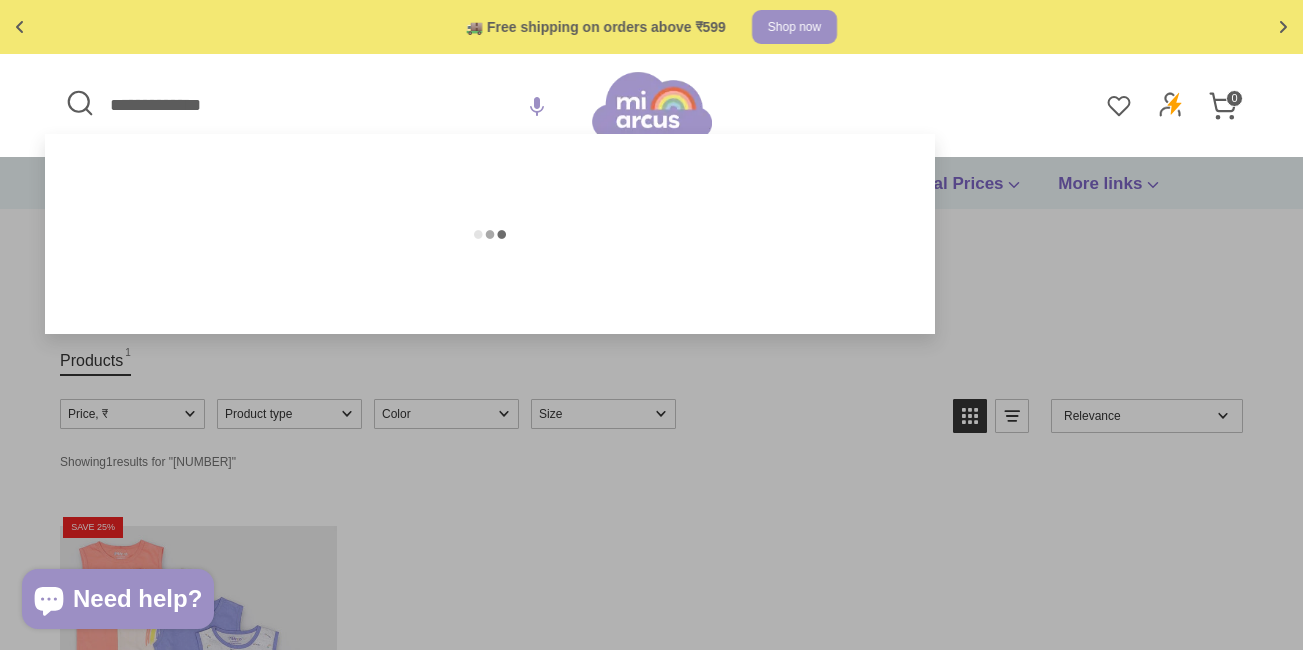 type on "**********" 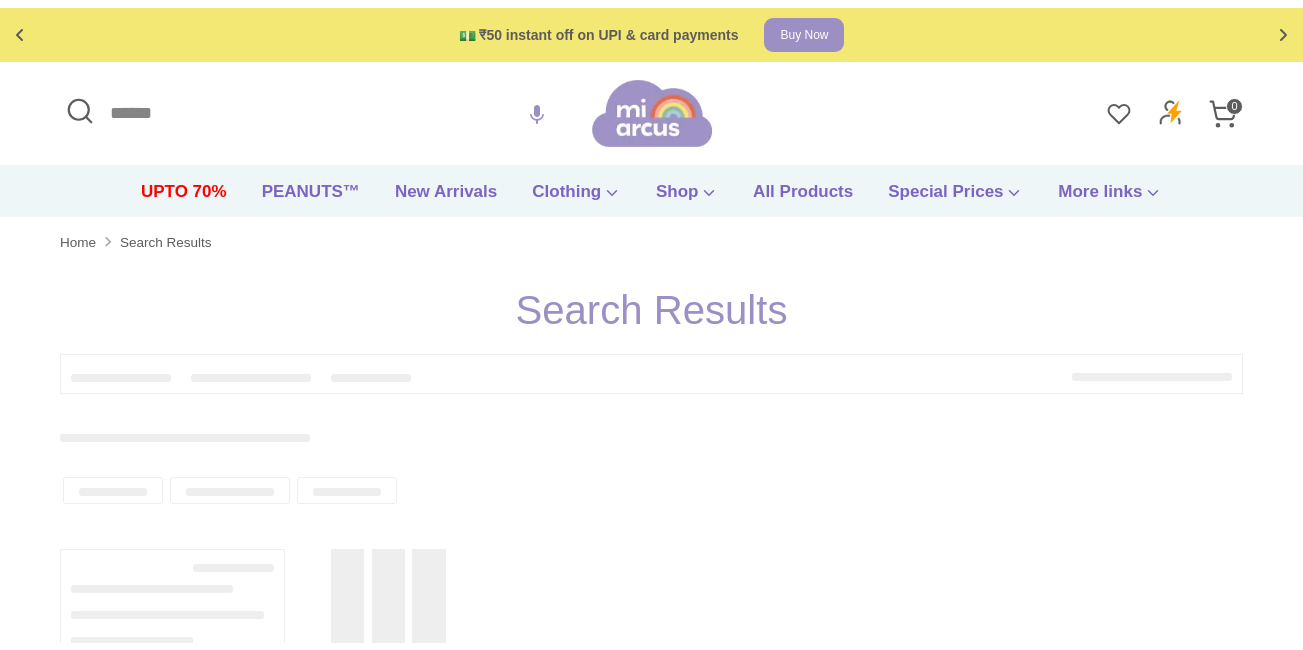 scroll, scrollTop: 0, scrollLeft: 0, axis: both 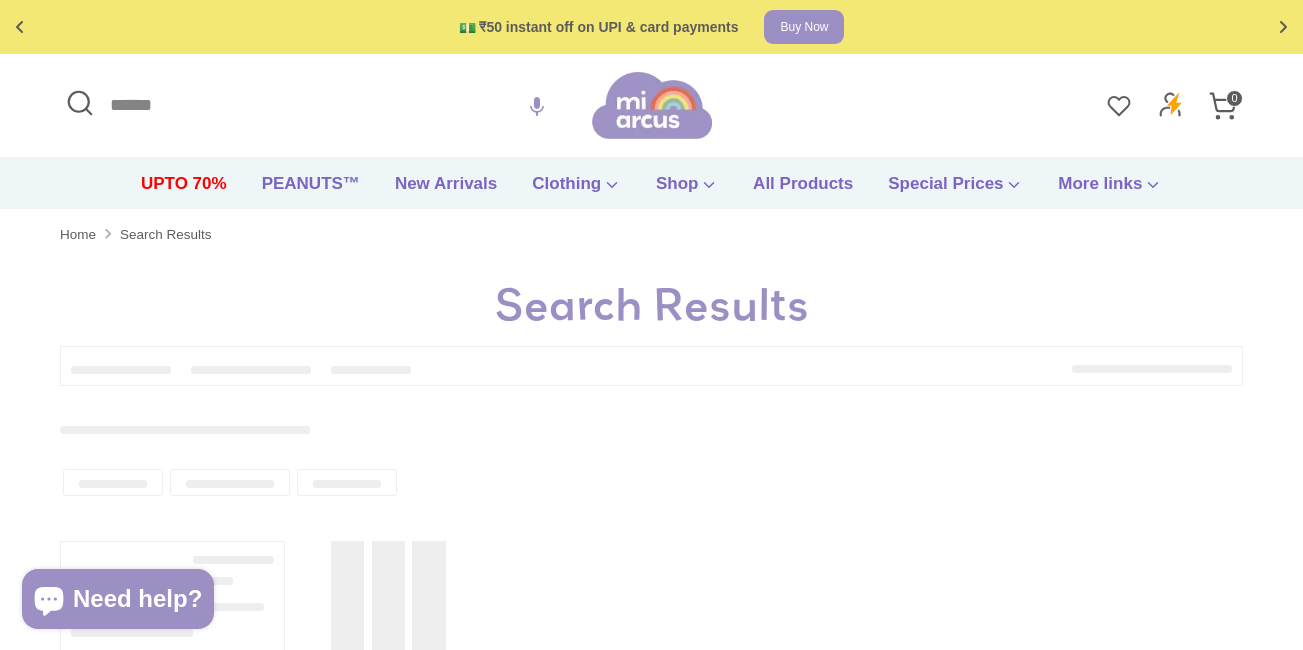 type on "**********" 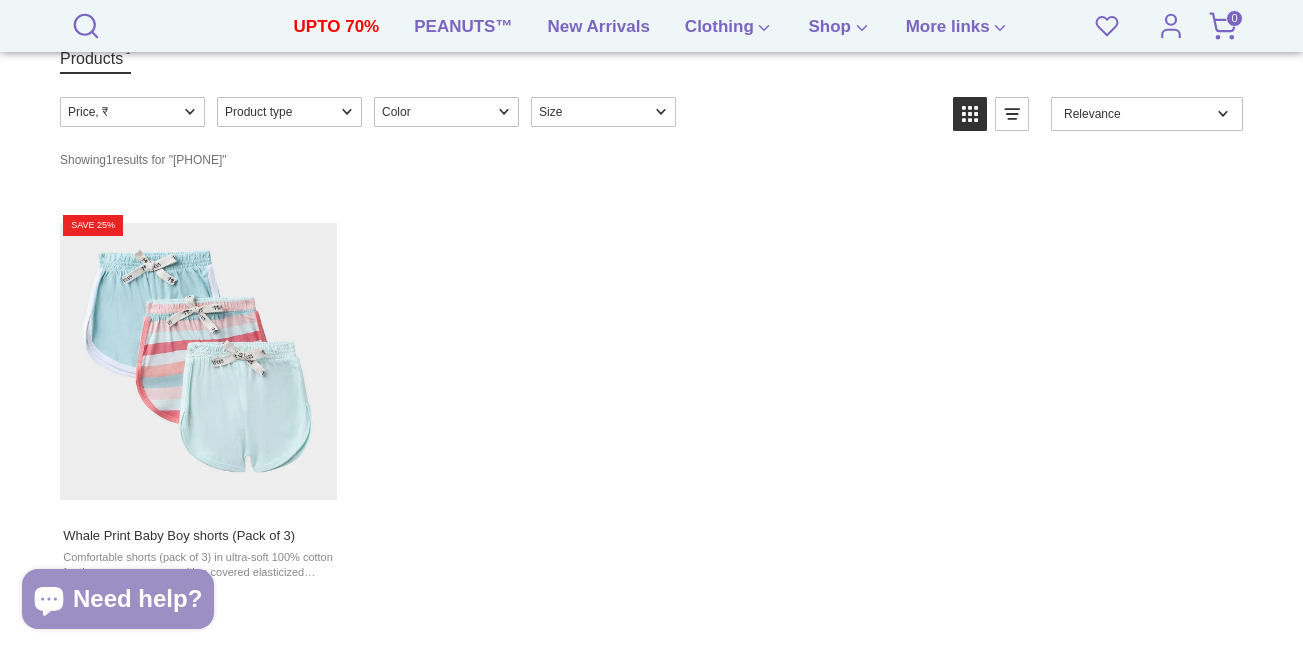 scroll, scrollTop: 100, scrollLeft: 0, axis: vertical 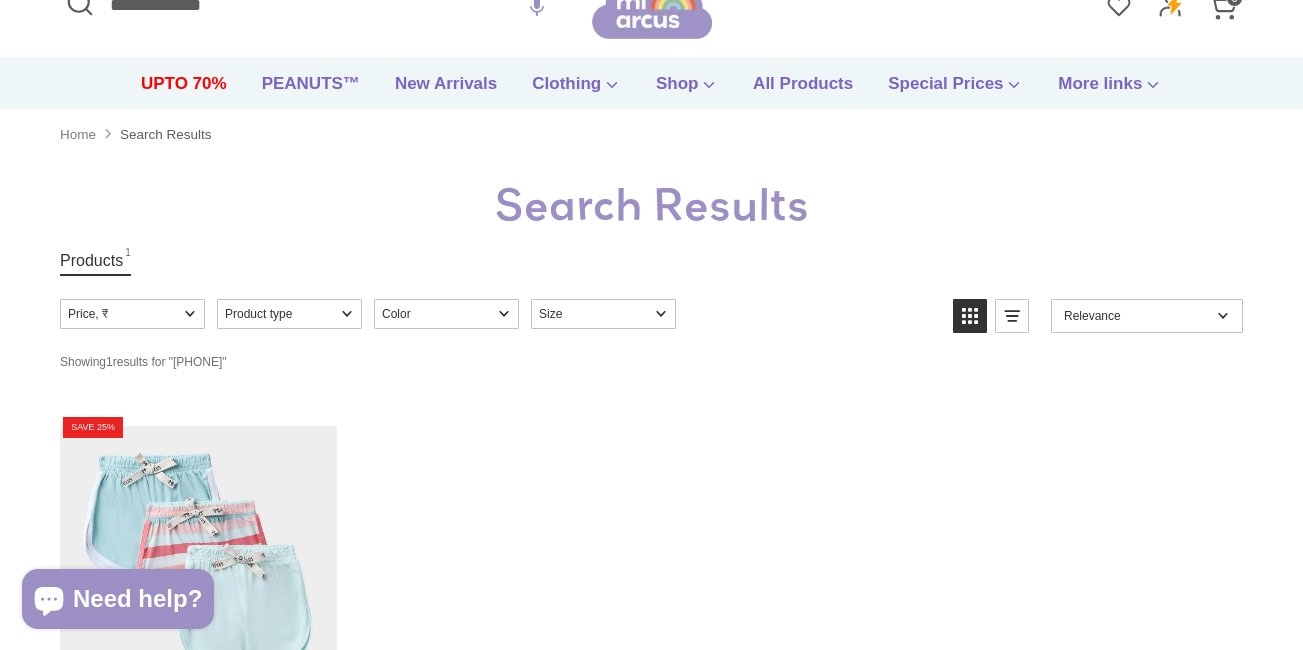 click on "Home" at bounding box center [78, 135] 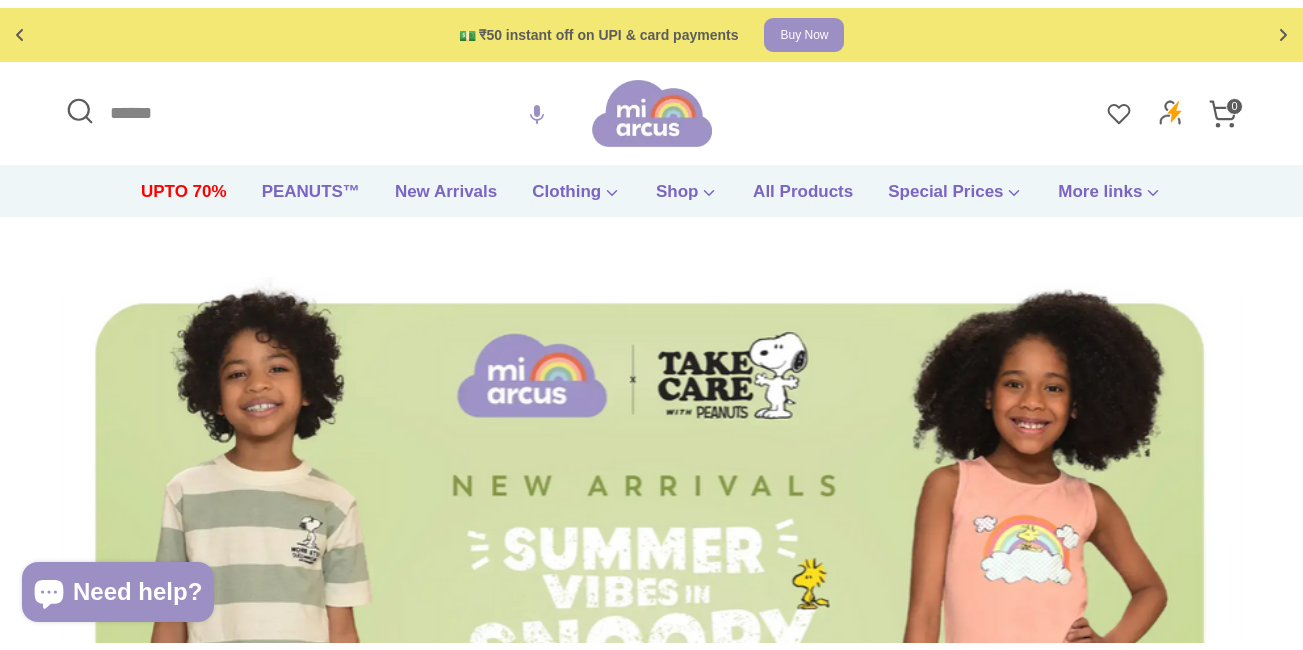 scroll, scrollTop: 0, scrollLeft: 0, axis: both 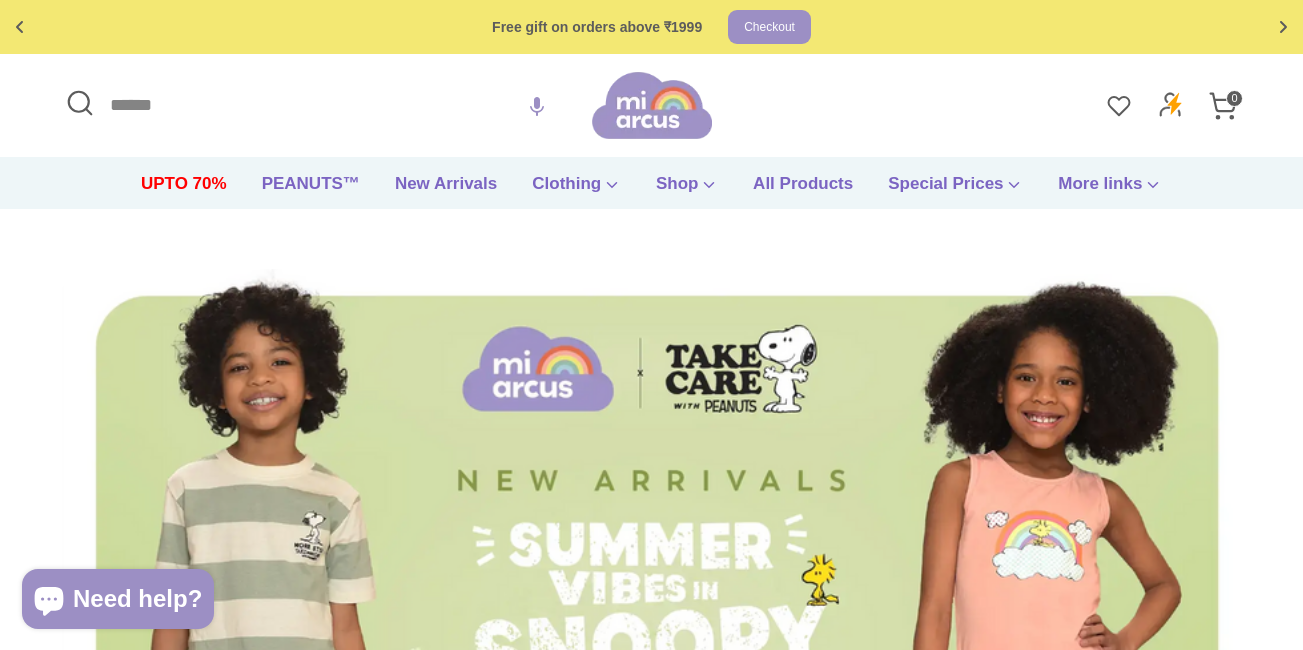 click on "Search" at bounding box center (326, 105) 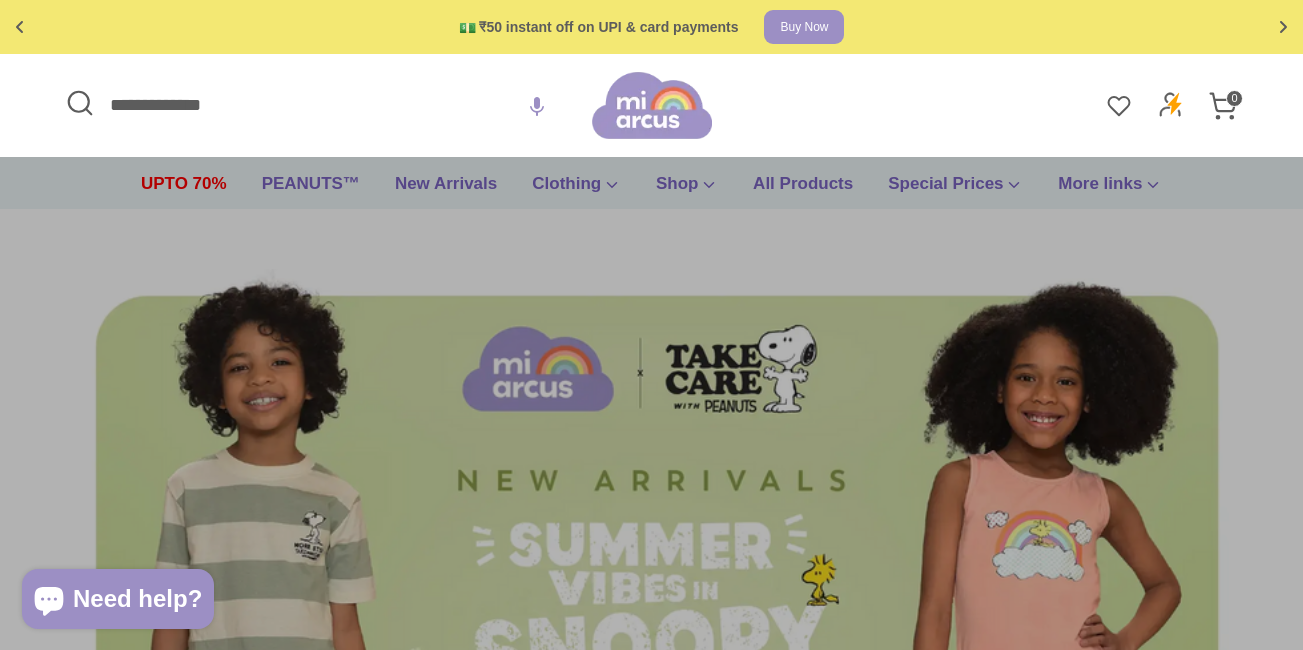 type on "**********" 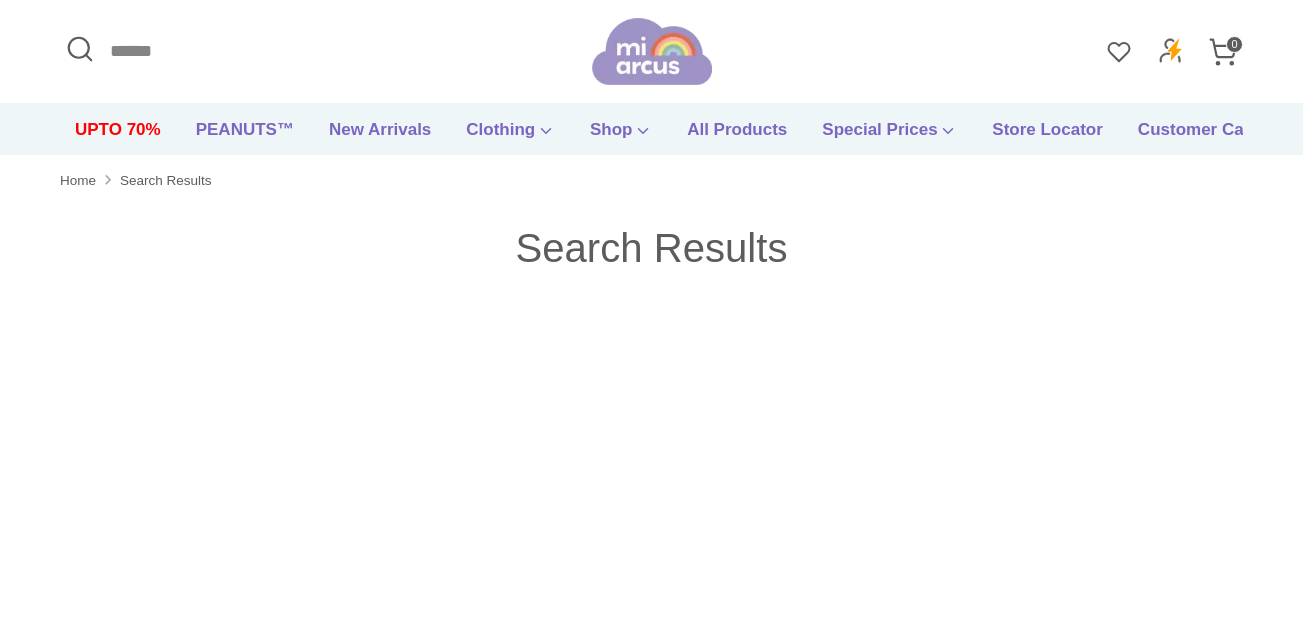 scroll, scrollTop: 0, scrollLeft: 0, axis: both 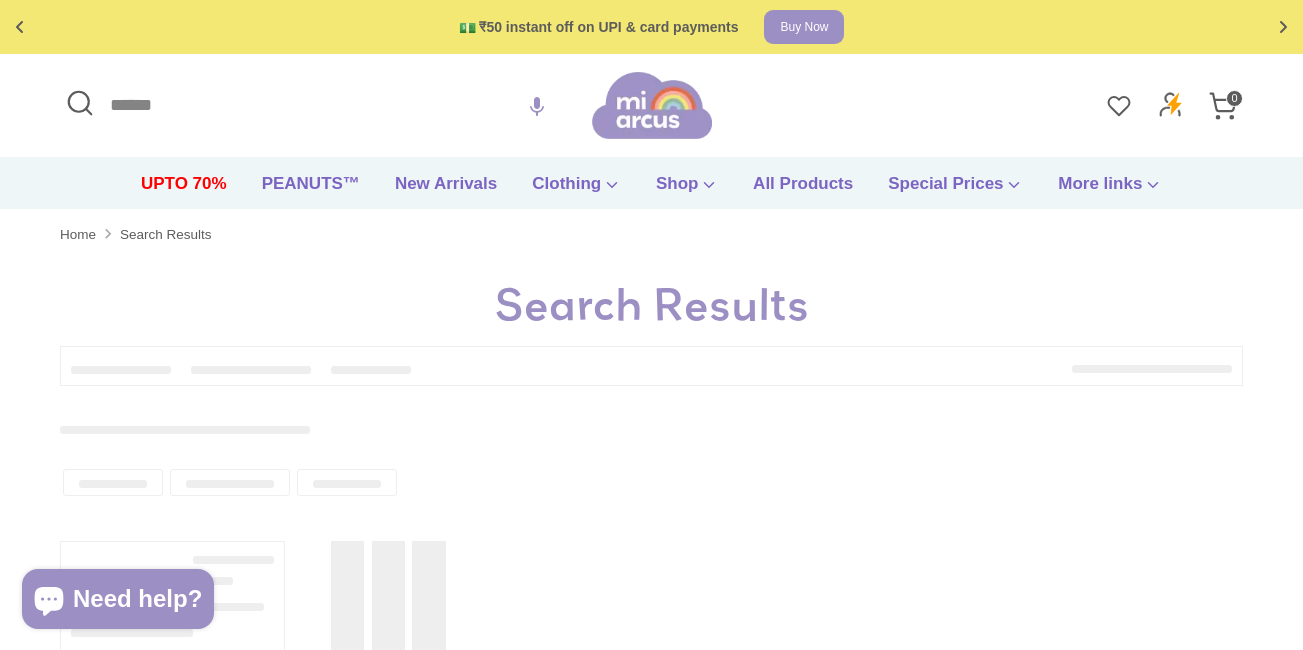 type on "**********" 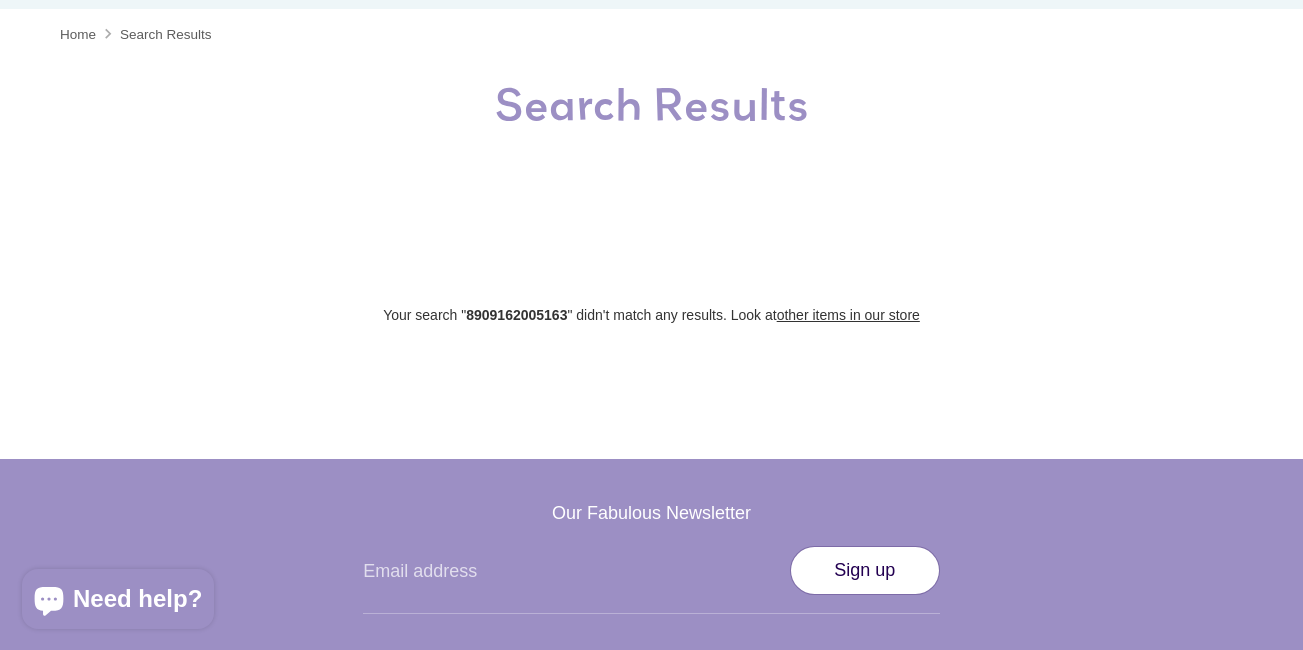 scroll, scrollTop: 0, scrollLeft: 0, axis: both 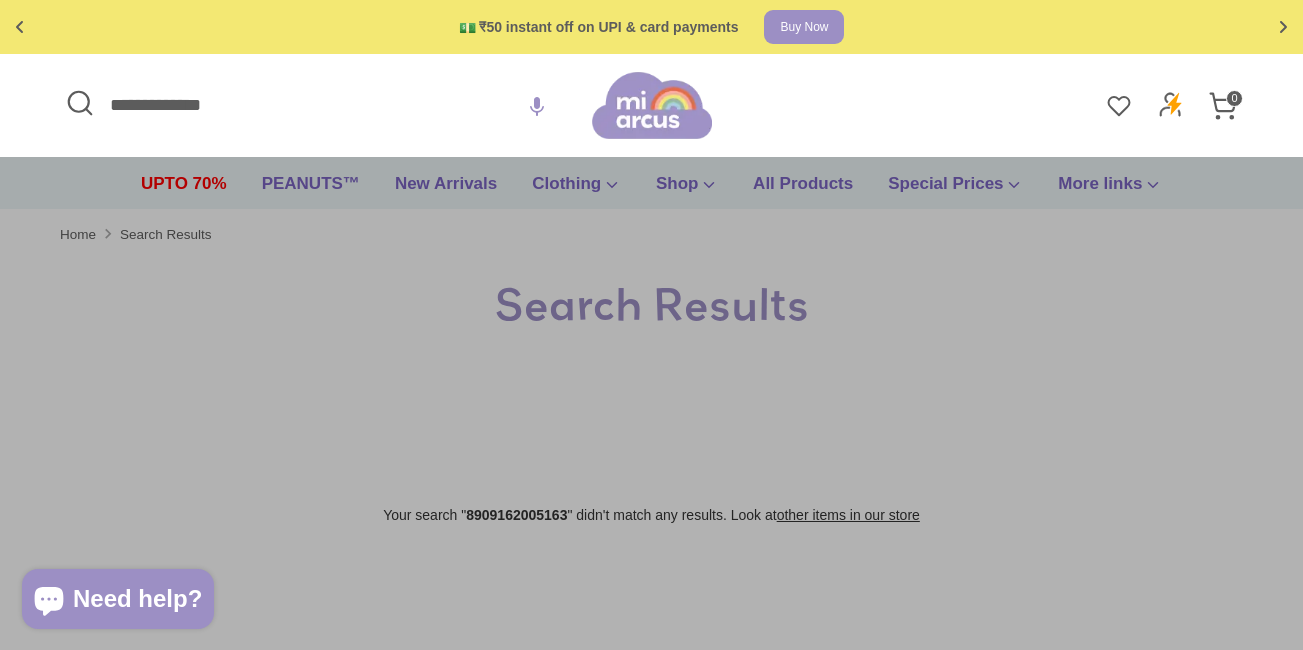 drag, startPoint x: 270, startPoint y: 109, endPoint x: 62, endPoint y: 114, distance: 208.06009 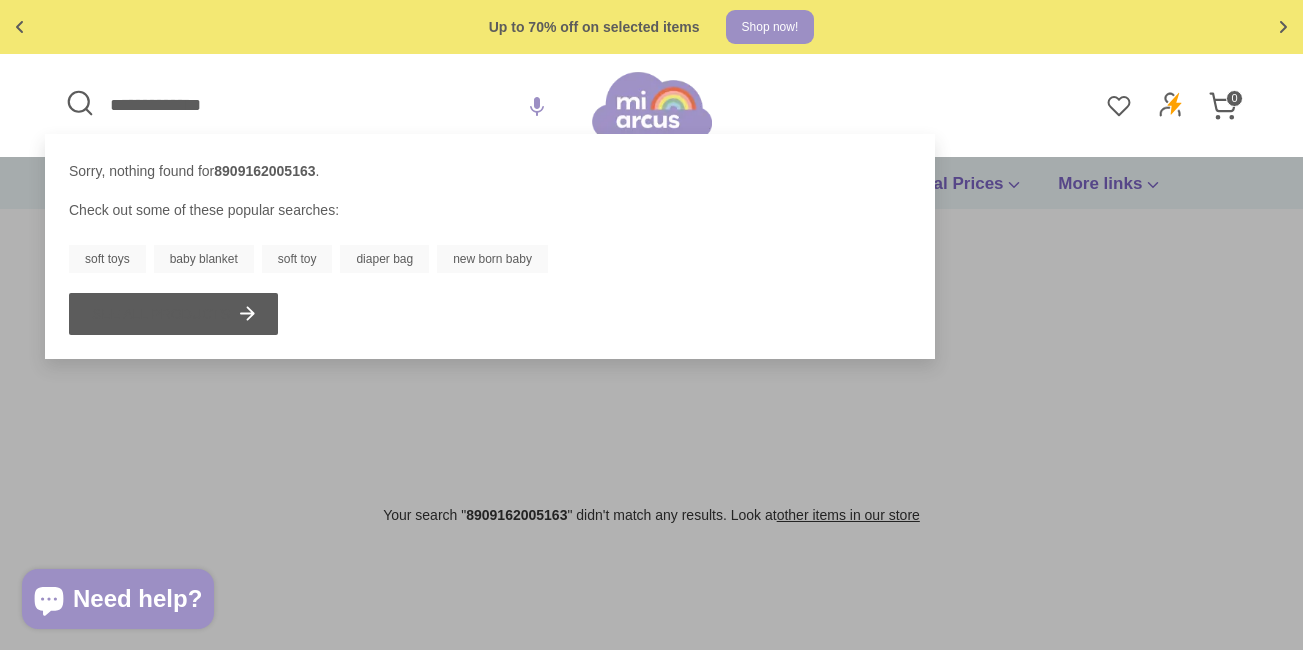 click at bounding box center (651, 325) 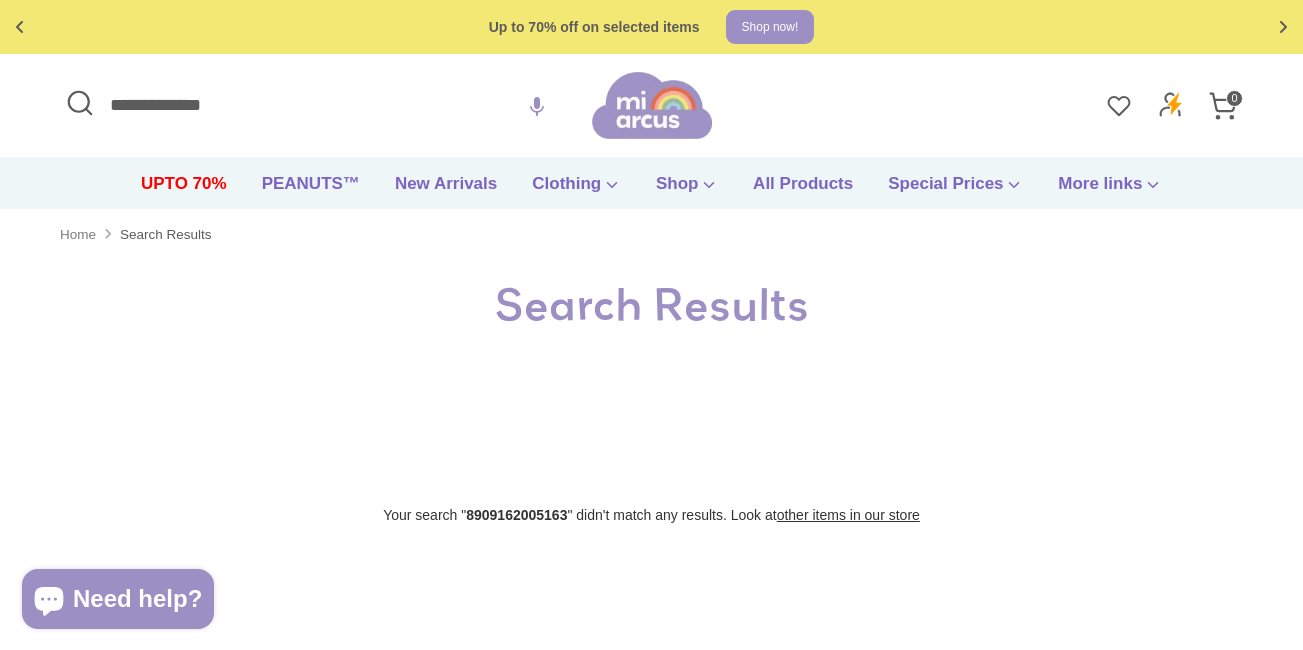 click on "Home" at bounding box center (78, 235) 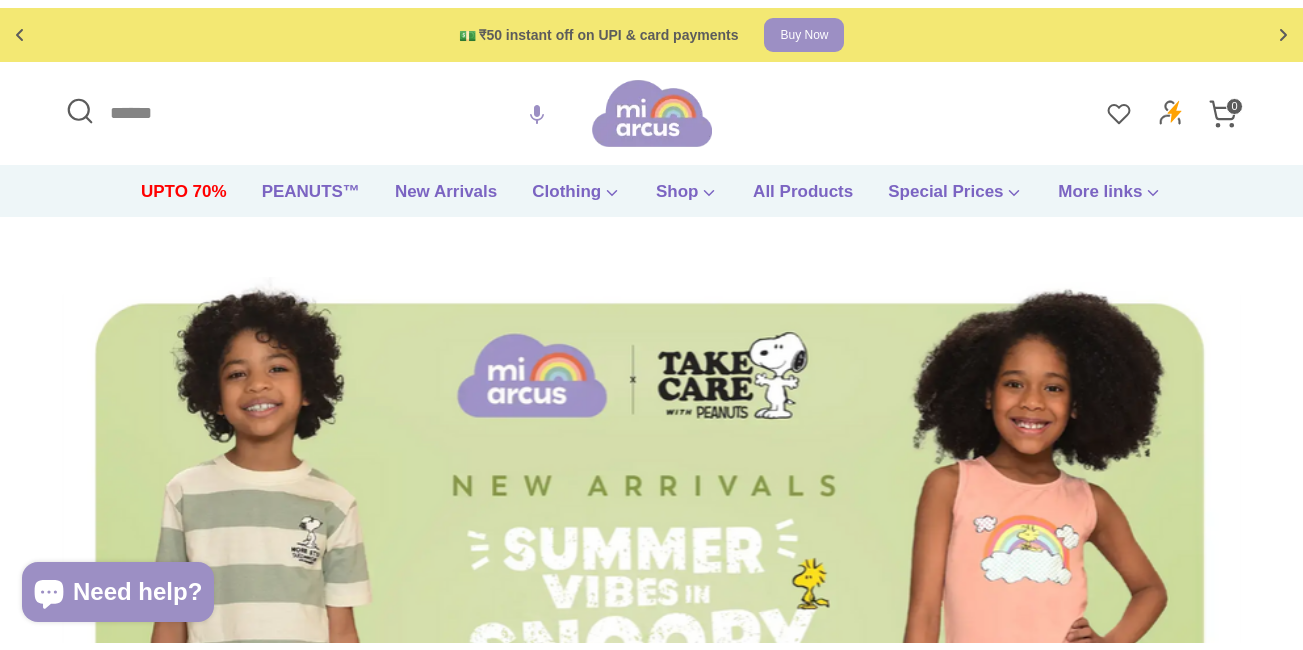 scroll, scrollTop: 0, scrollLeft: 0, axis: both 